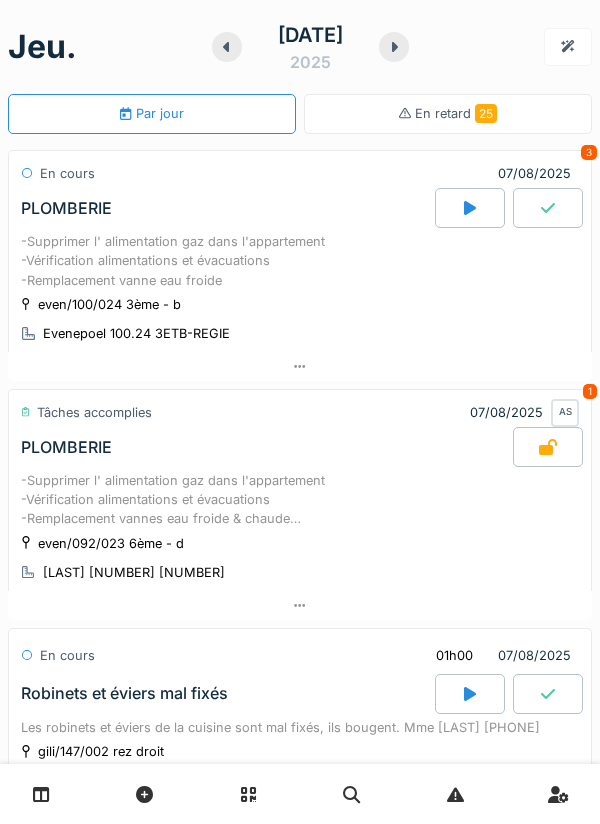 scroll, scrollTop: 0, scrollLeft: 0, axis: both 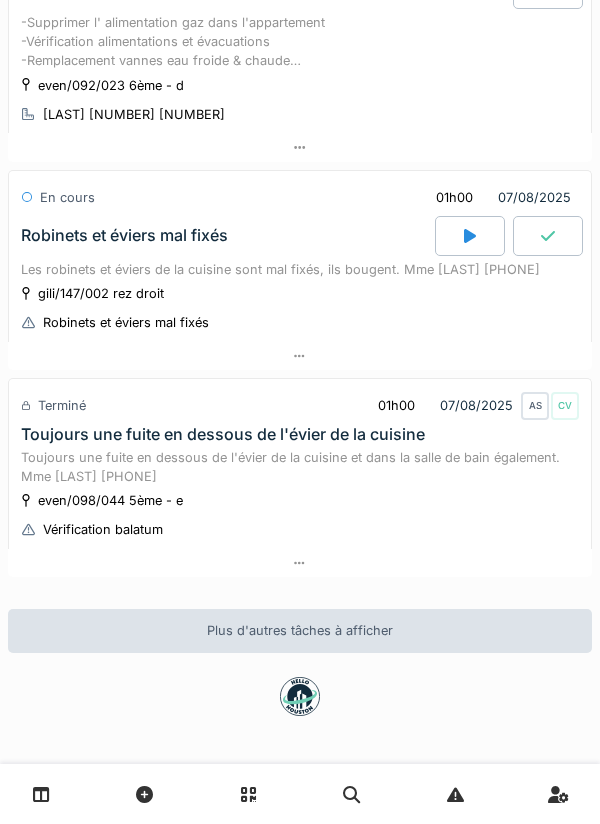 click at bounding box center (300, 356) 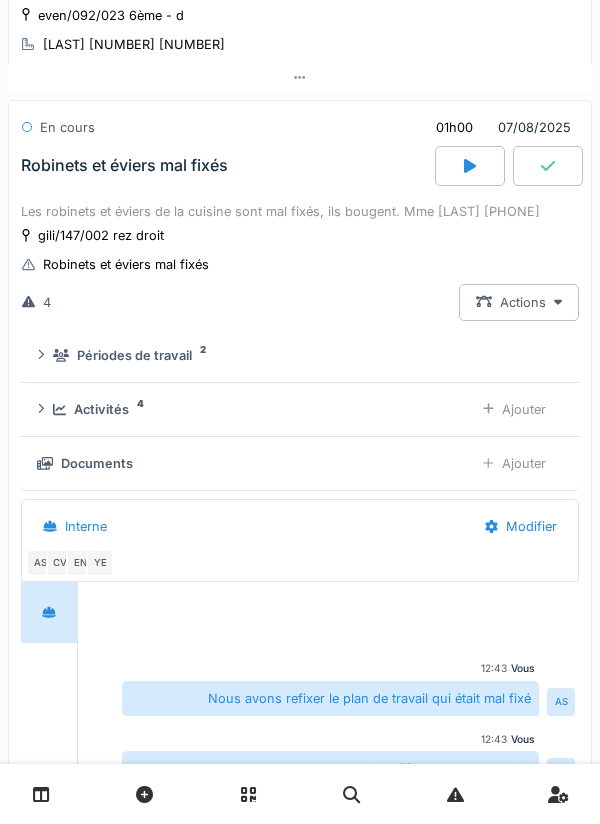scroll, scrollTop: 569, scrollLeft: 0, axis: vertical 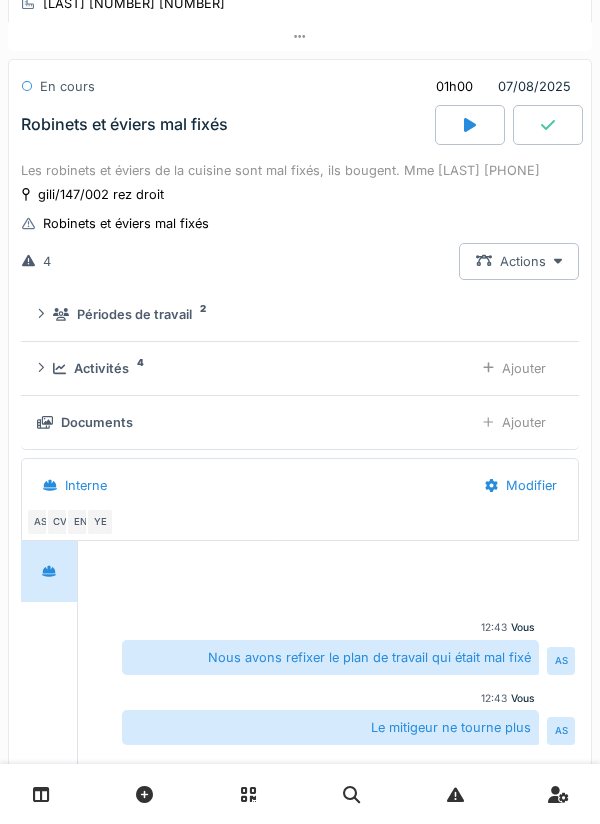 click on "Activités 4" at bounding box center (255, 368) 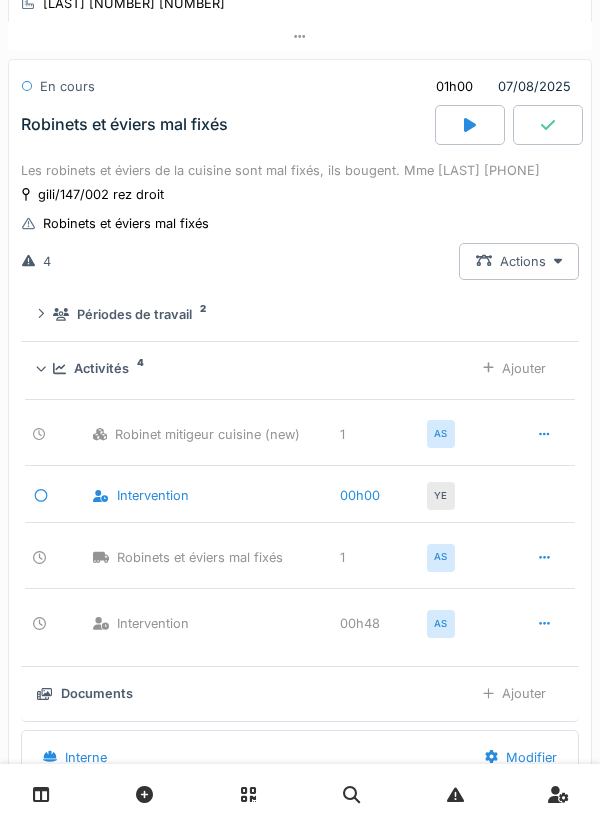 click on "Activités 4 Ajouter" at bounding box center (300, 368) 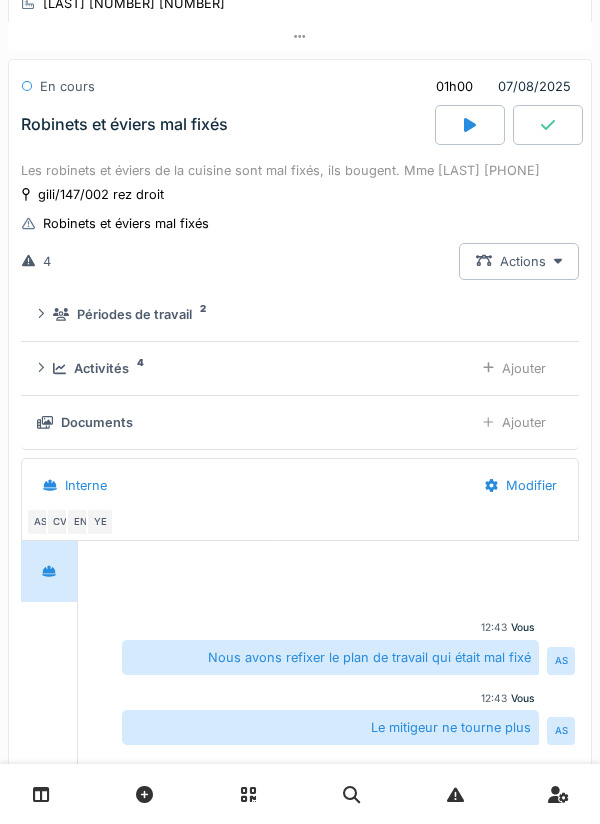 click at bounding box center (548, 125) 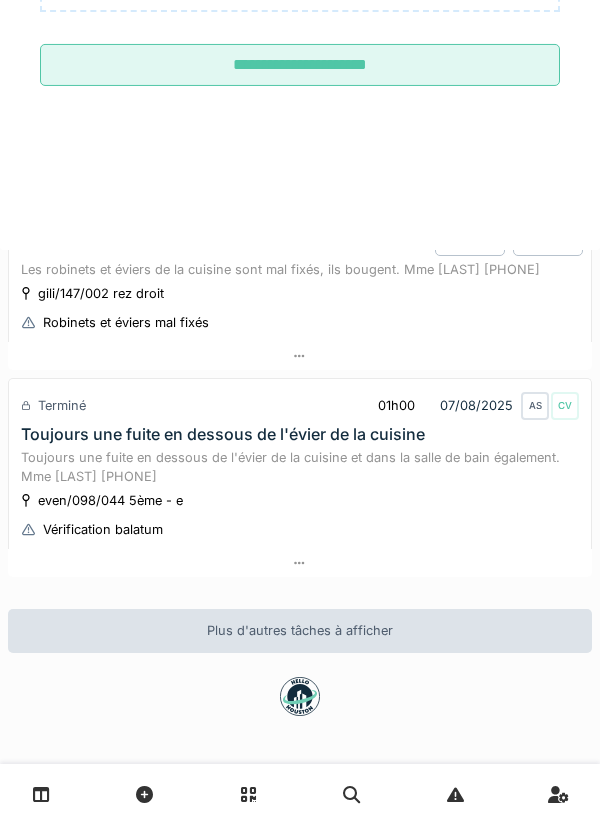 scroll, scrollTop: 501, scrollLeft: 0, axis: vertical 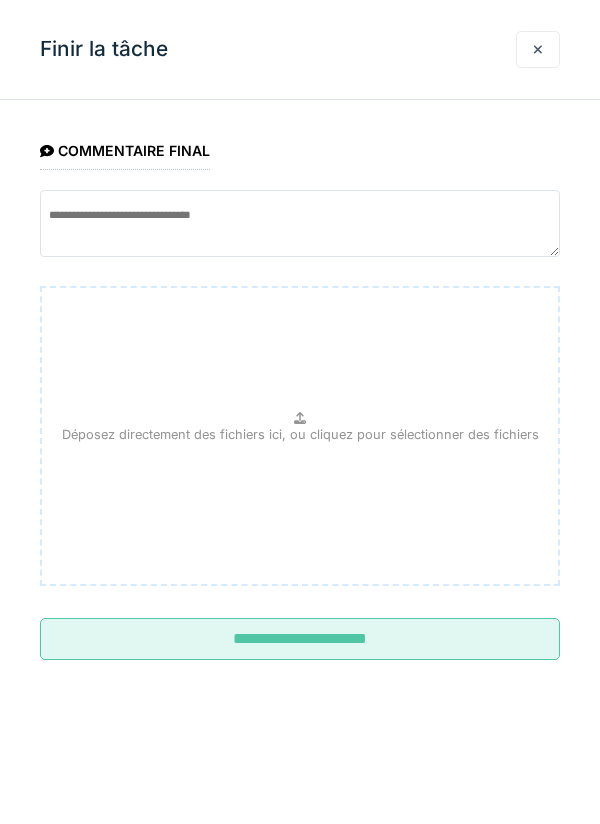 click on "**********" at bounding box center [300, 639] 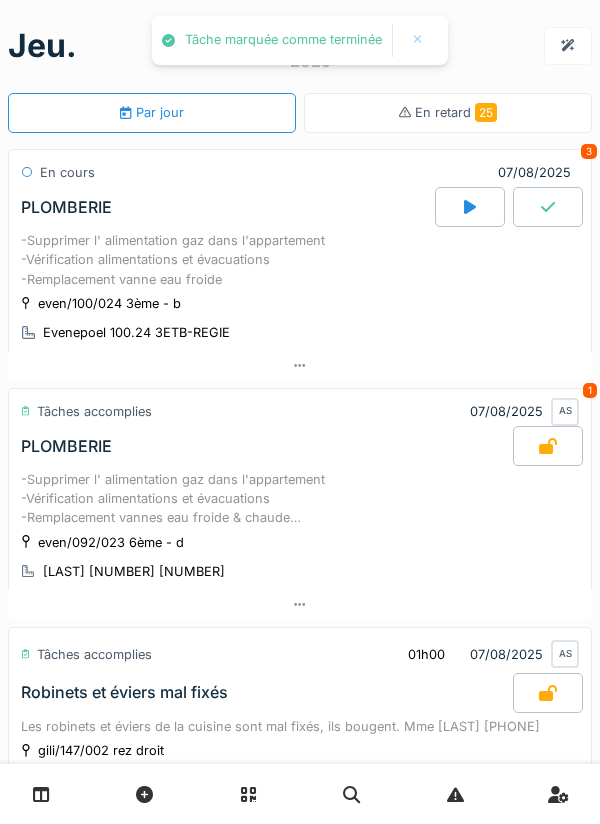 scroll, scrollTop: 0, scrollLeft: 0, axis: both 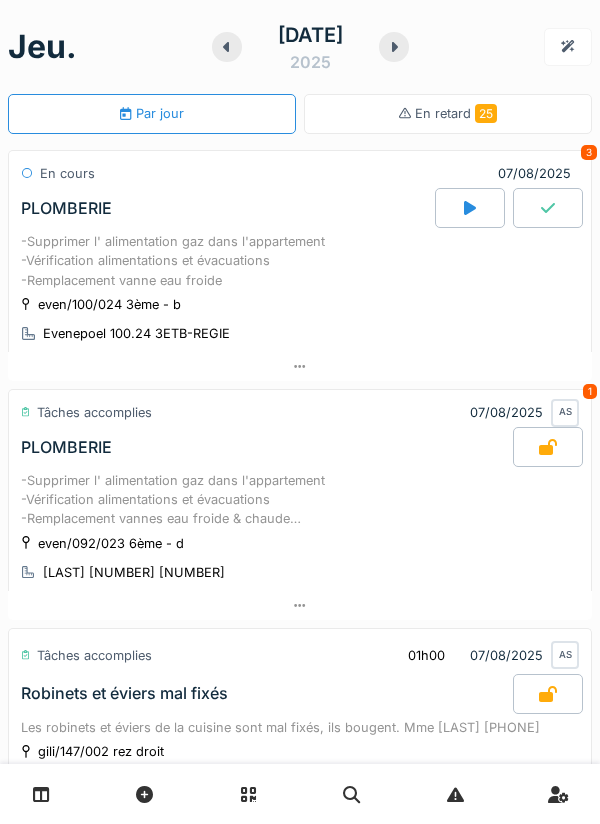 click at bounding box center (548, 208) 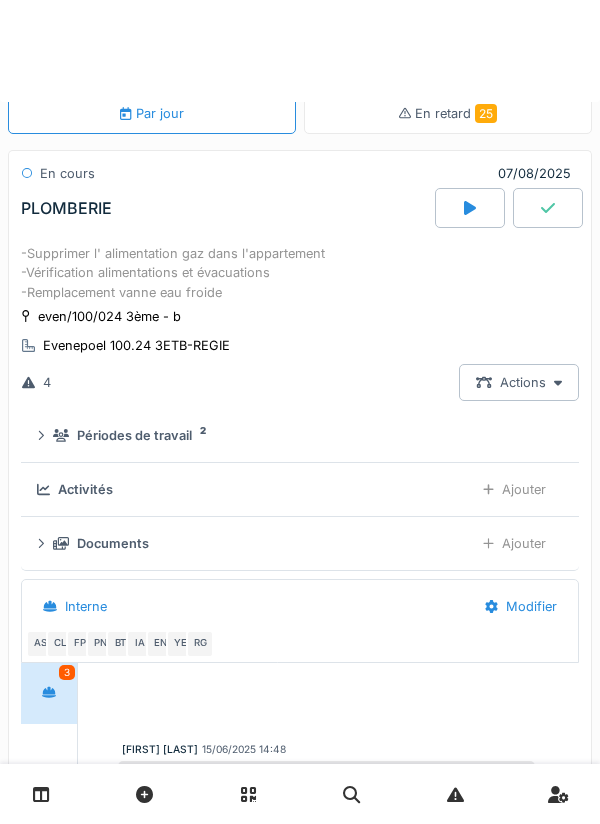 scroll, scrollTop: 47, scrollLeft: 0, axis: vertical 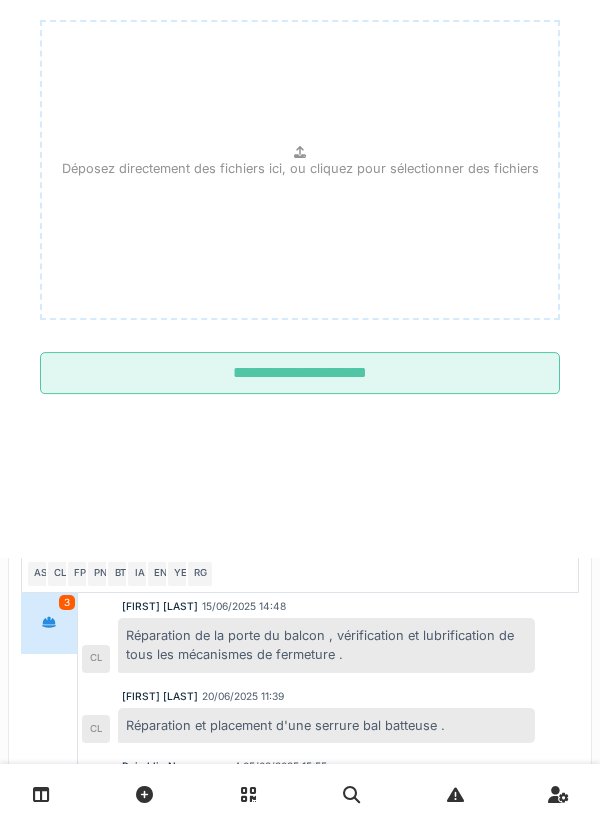 click on "Déposez directement des fichiers ici, ou cliquez pour sélectionner des fichiers" at bounding box center (300, 174) 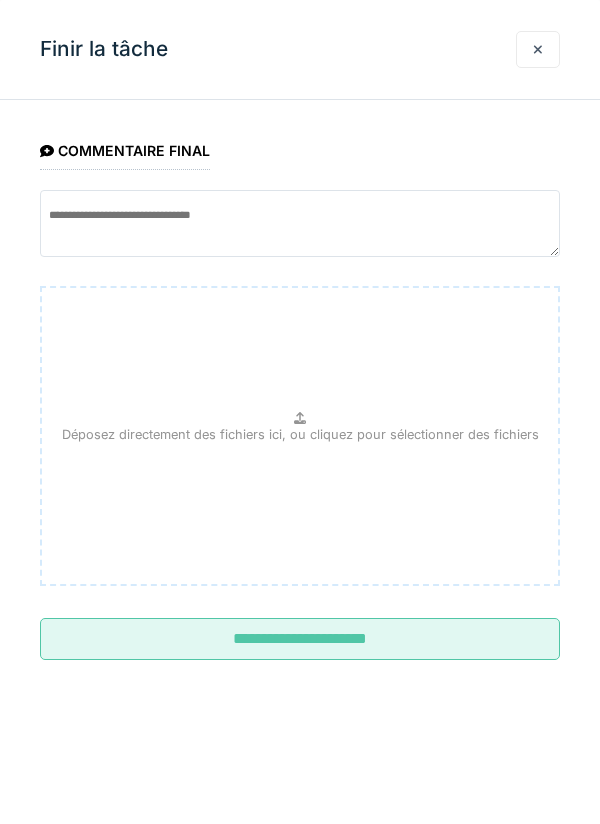 click at bounding box center [538, 49] 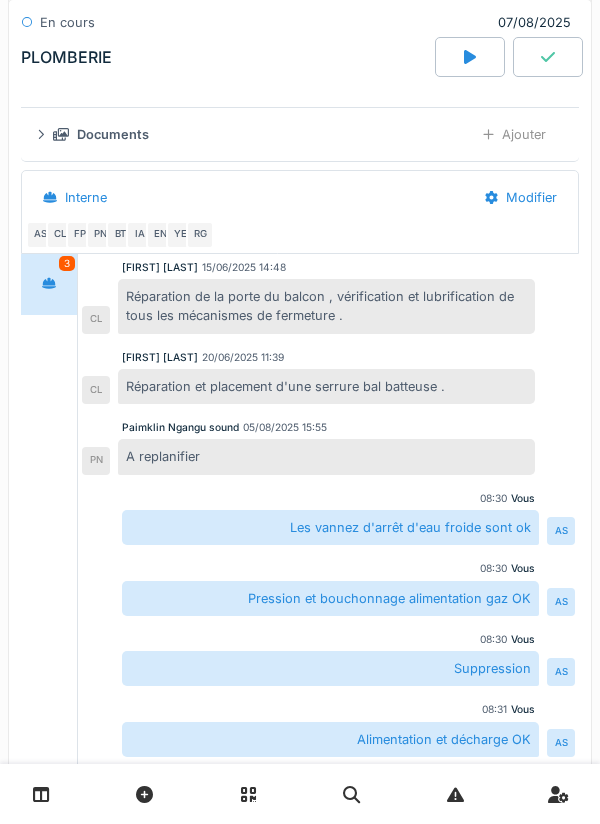 scroll, scrollTop: 480, scrollLeft: 0, axis: vertical 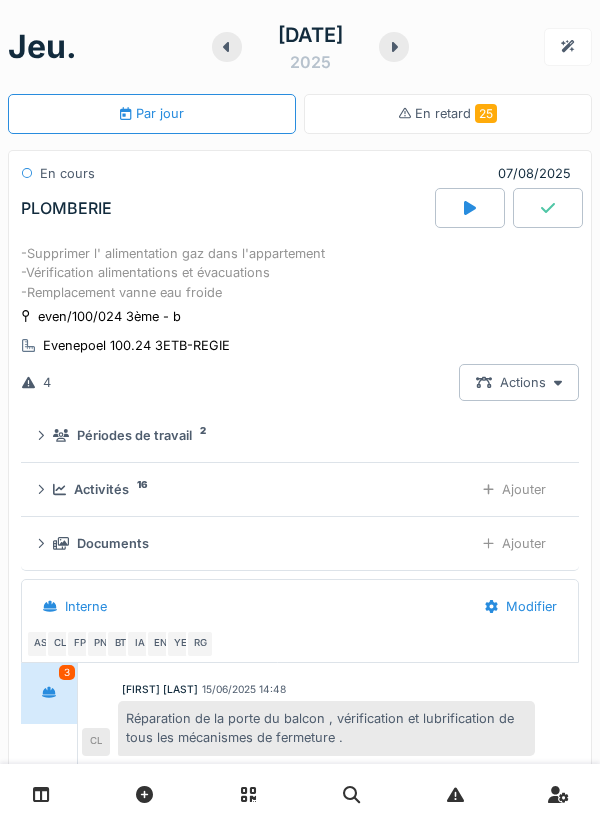 click at bounding box center (548, 208) 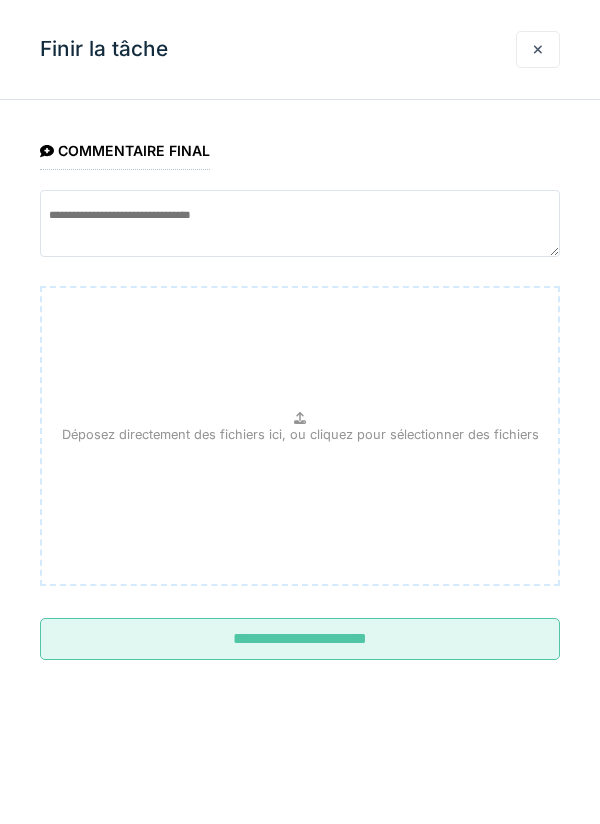 click on "**********" at bounding box center (300, 639) 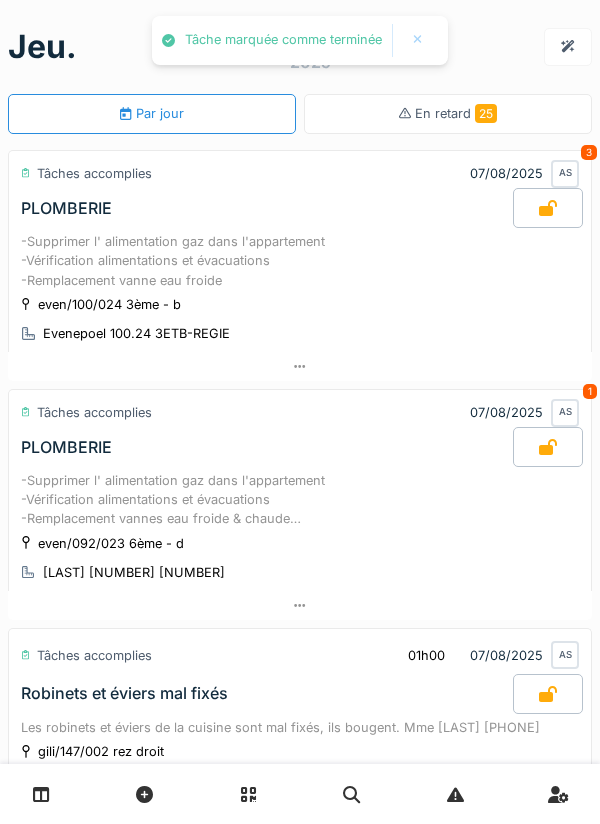 click at bounding box center (568, 46) 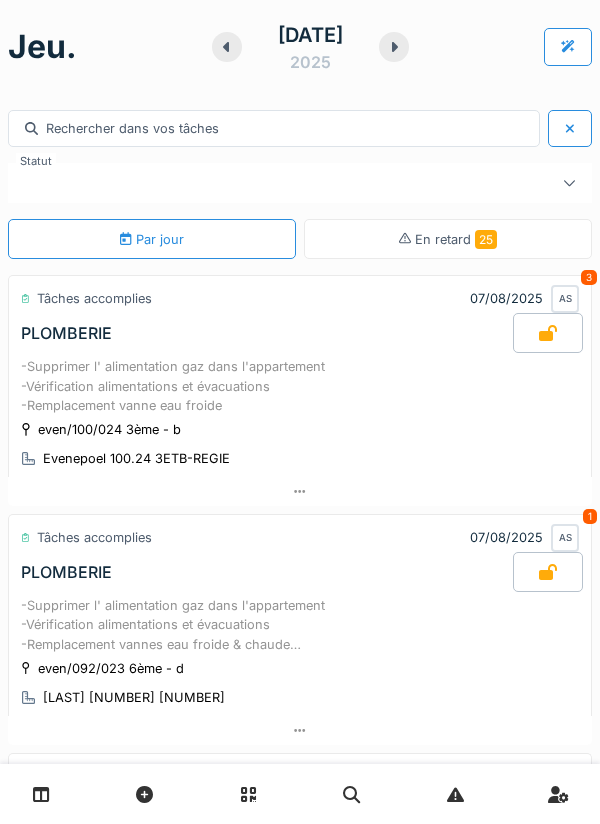 click at bounding box center (394, 47) 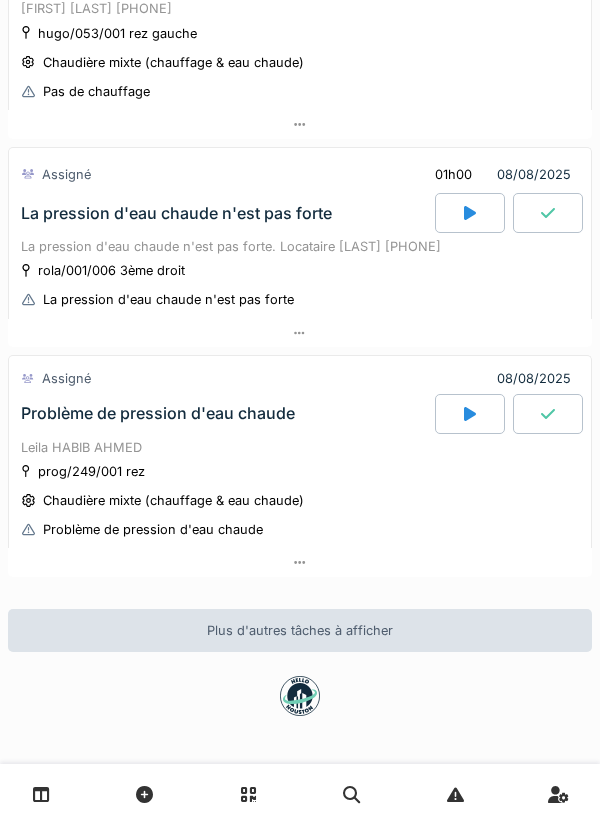 scroll, scrollTop: 380, scrollLeft: 0, axis: vertical 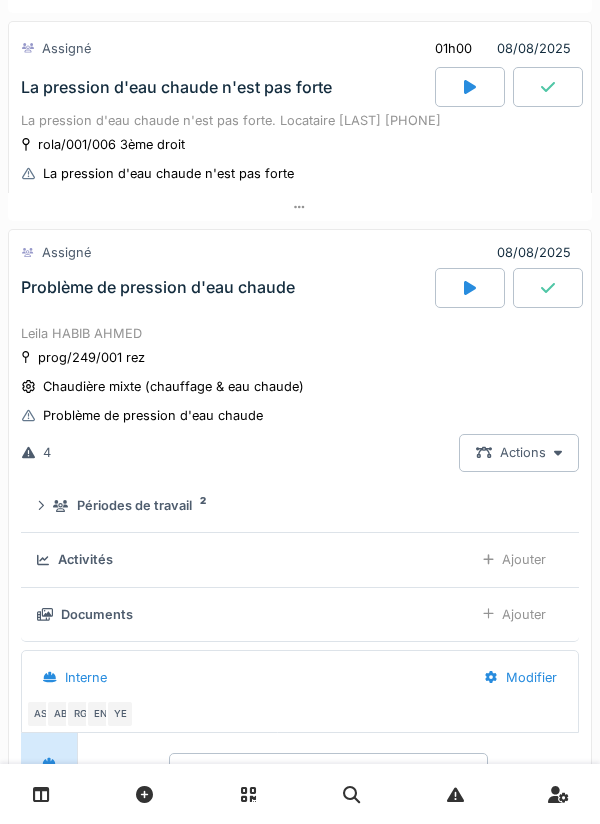 click on "Problème de pression d'eau chaude" at bounding box center [226, 288] 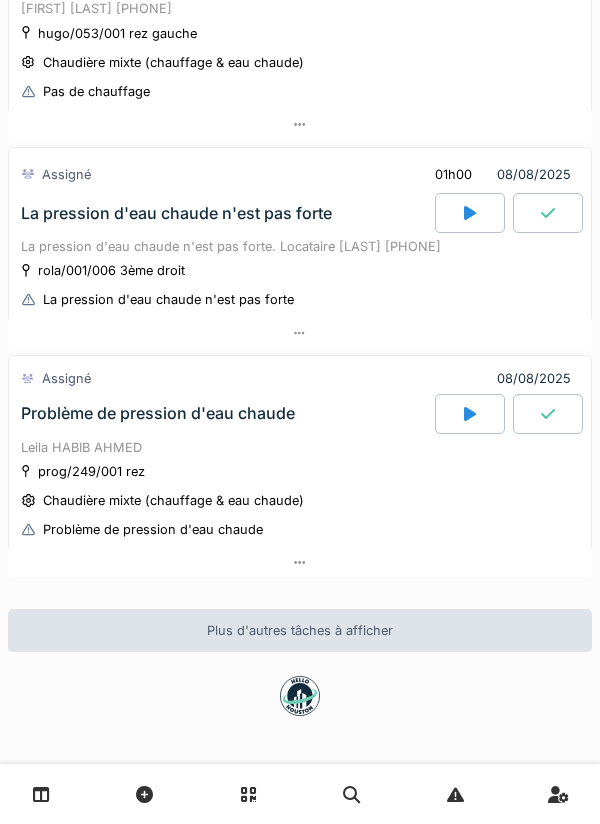 click on "Leila HABIB AHMED" at bounding box center [300, 447] 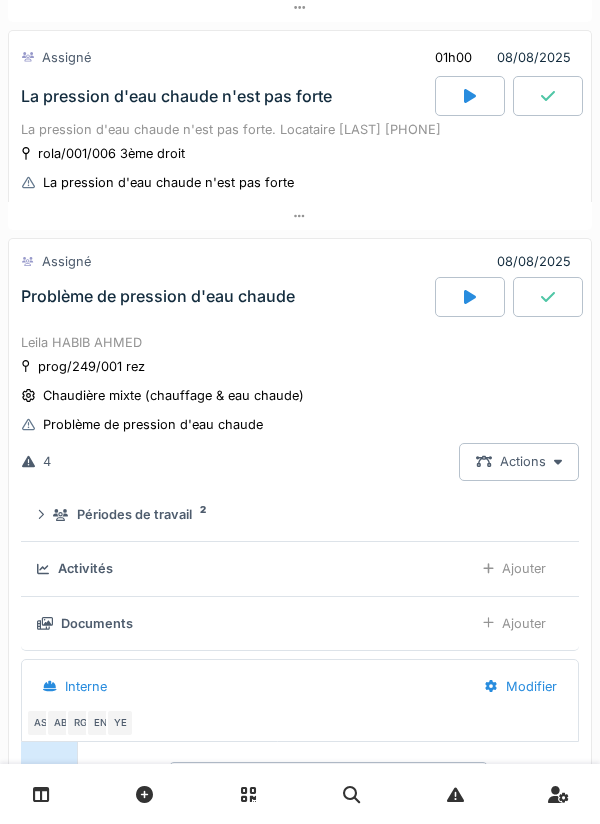 scroll, scrollTop: 474, scrollLeft: 0, axis: vertical 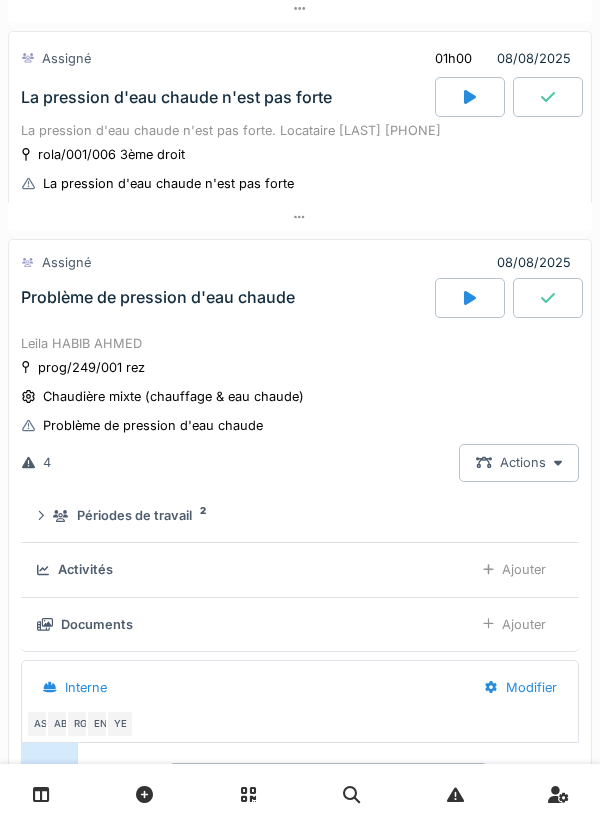 click on "Leila HABIB AHMED" at bounding box center (300, 343) 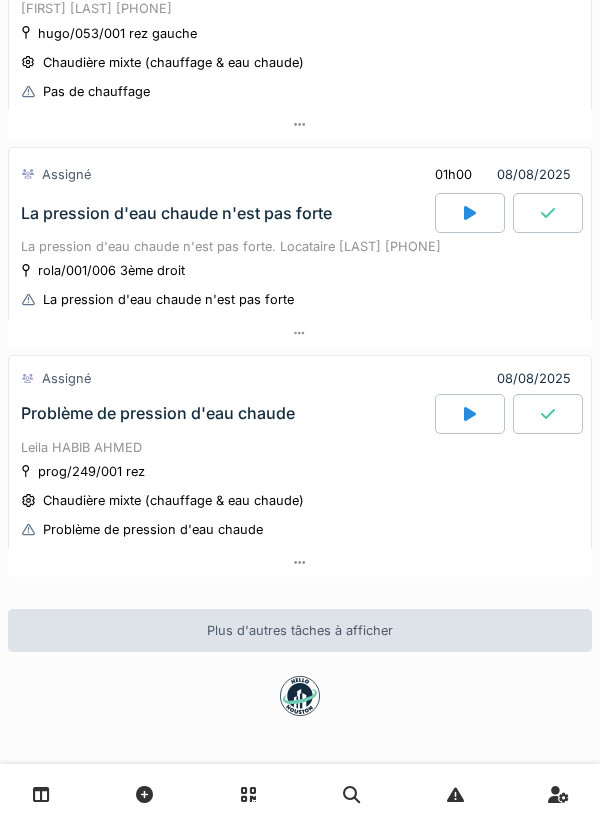 scroll, scrollTop: 380, scrollLeft: 0, axis: vertical 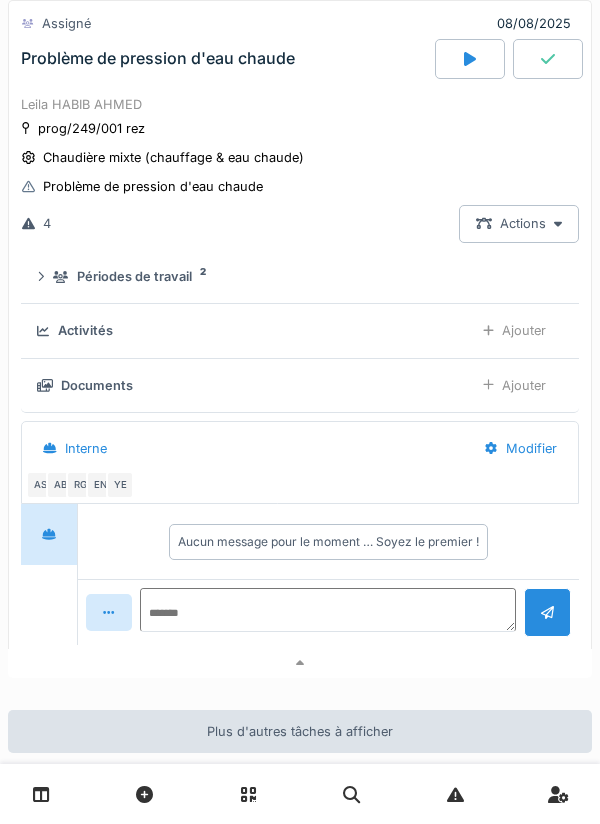 click on "Périodes de travail 2" at bounding box center (304, 276) 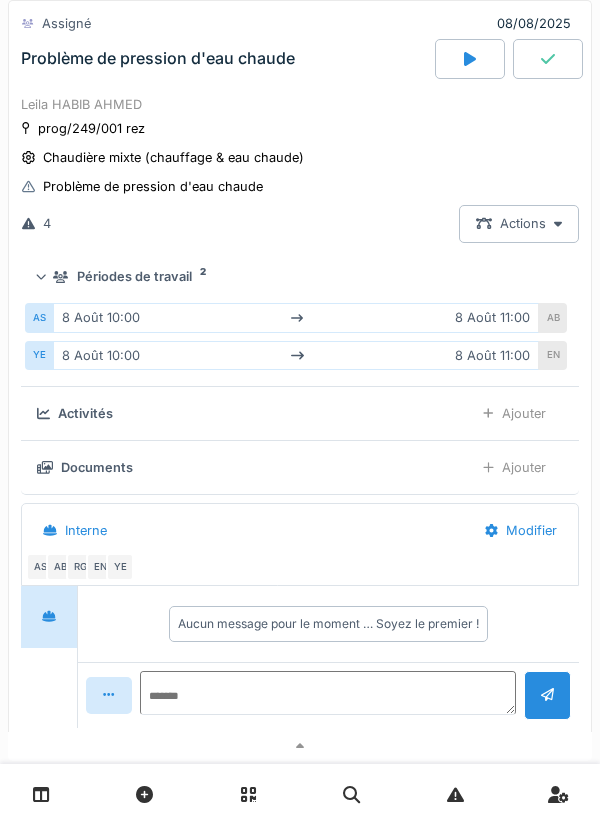 click on "prog/249/001 rez Chaudière mixte (chauffage & eau chaude) Problème de pression d'eau chaude" at bounding box center (300, 158) 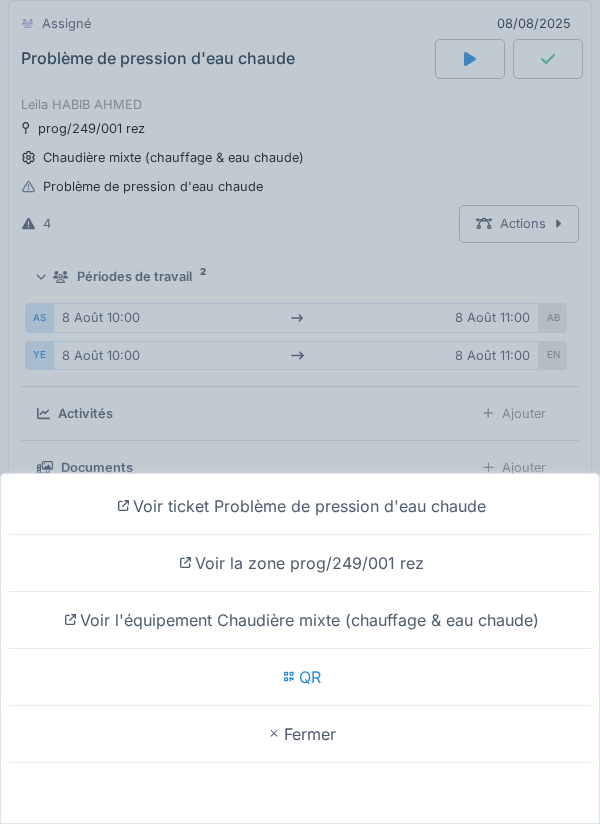 click on "Voir ticket Problème de pression d'eau chaude" at bounding box center [300, 506] 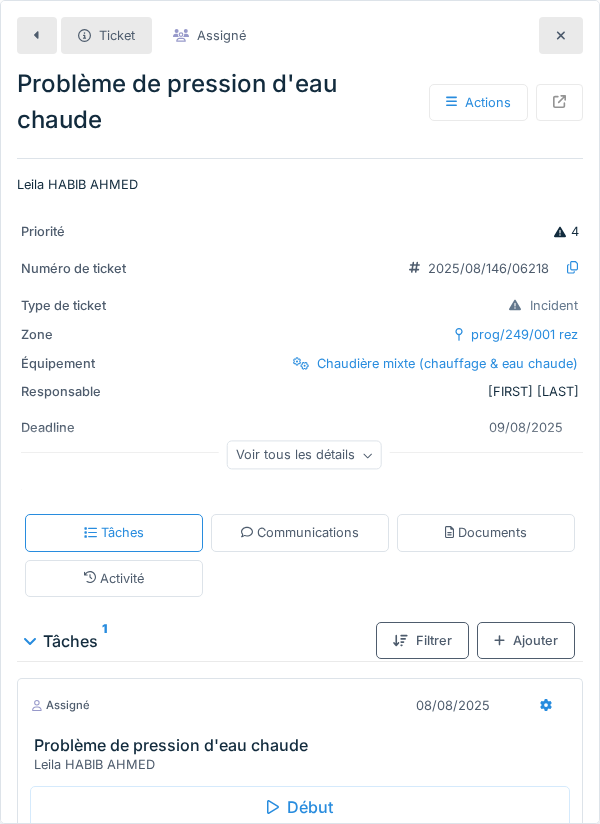 click on "Voir tous les détails" at bounding box center [304, 455] 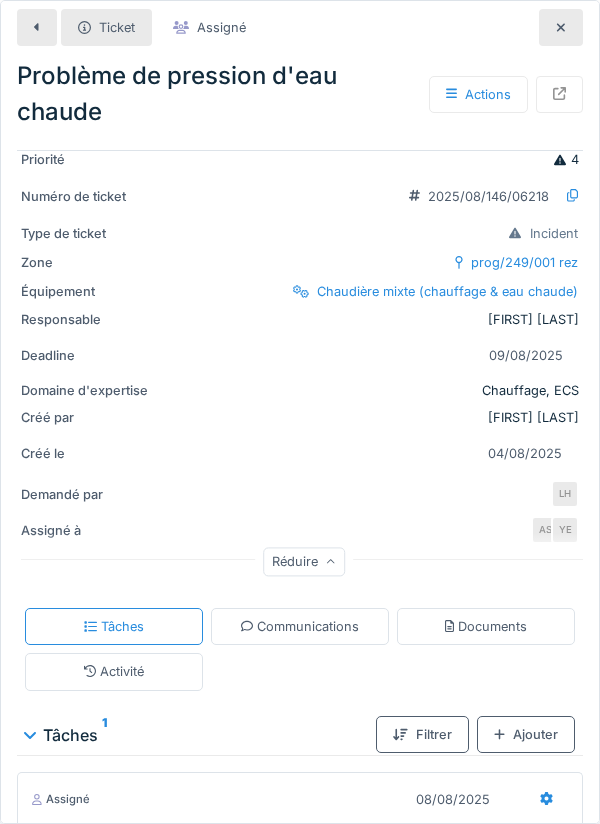 scroll, scrollTop: 85, scrollLeft: 0, axis: vertical 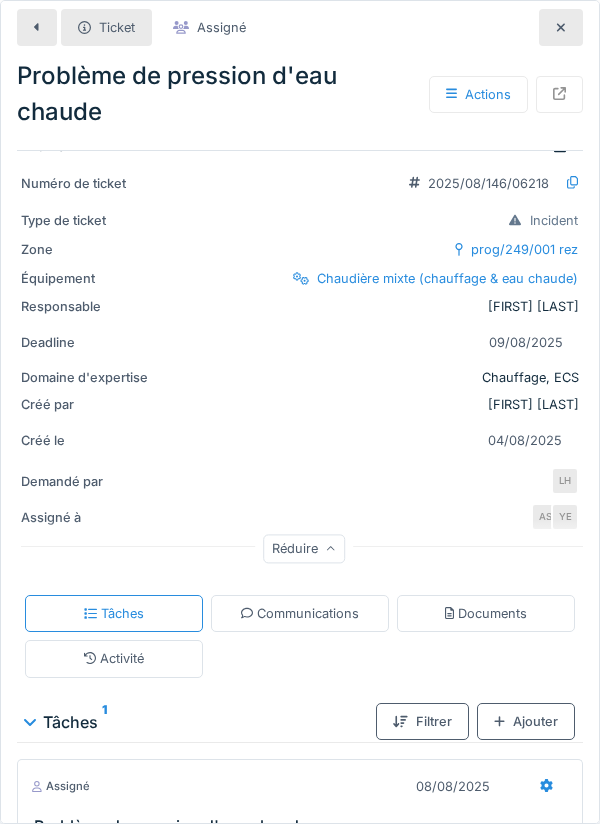 click on "Demandé par" at bounding box center [96, 481] 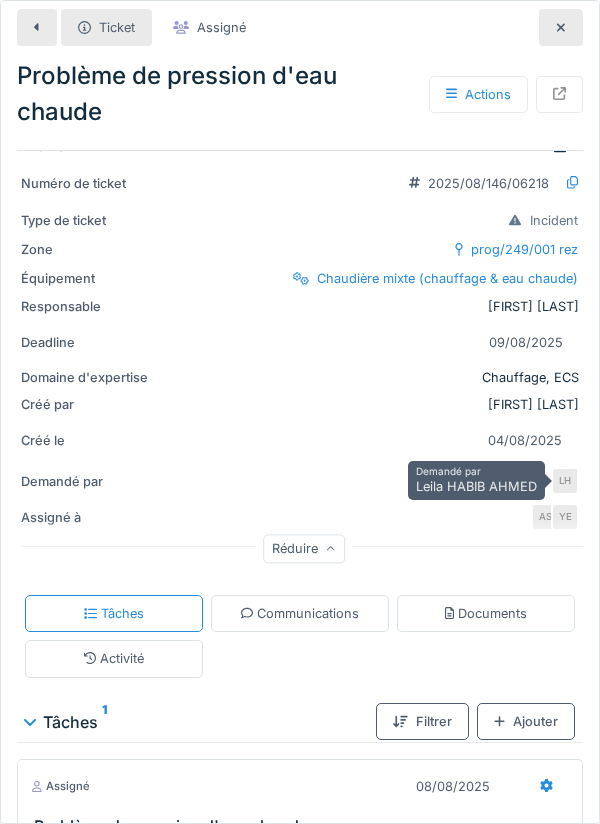 click on "Demandé par Leila HABIB AHMED" at bounding box center [476, 480] 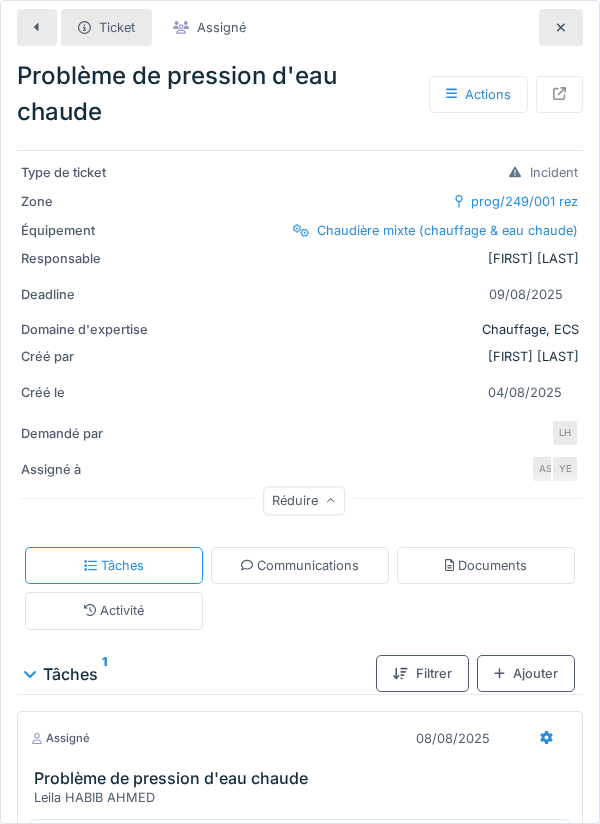 scroll, scrollTop: 131, scrollLeft: 0, axis: vertical 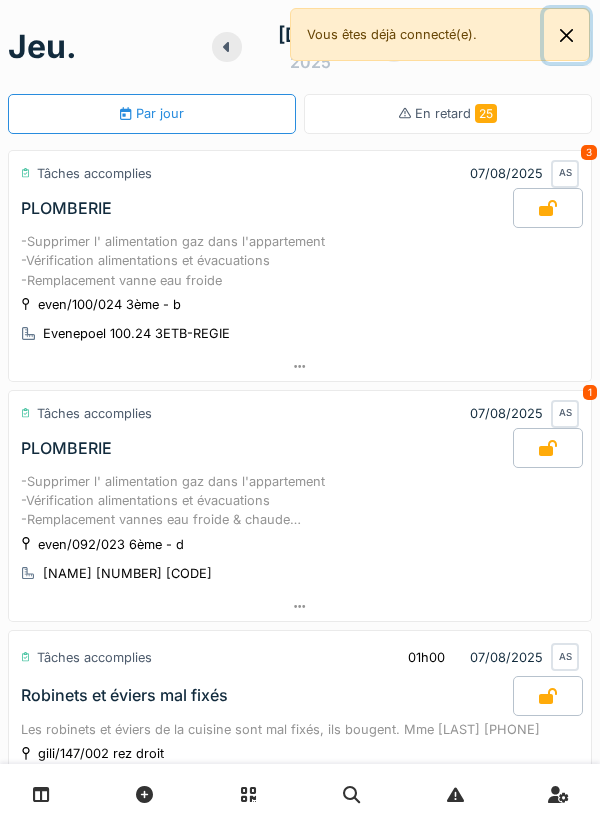 click at bounding box center [566, 35] 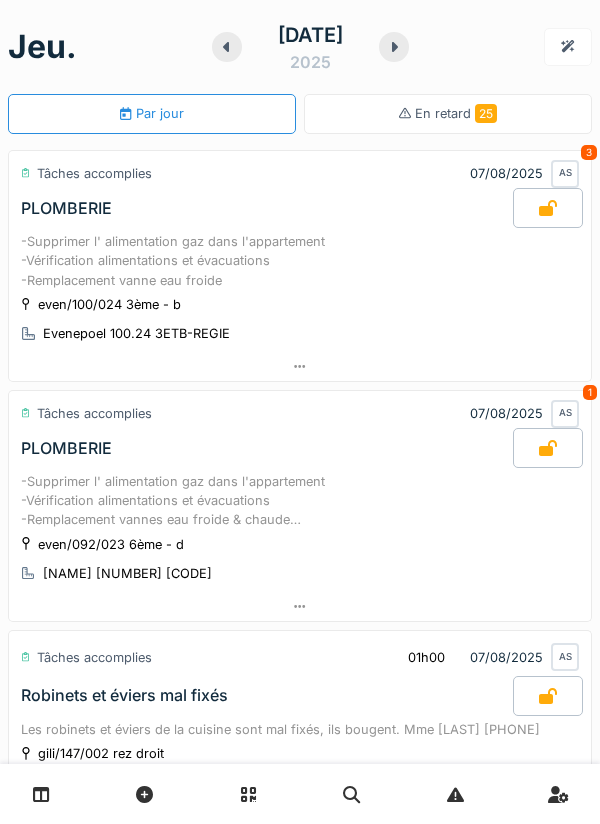 click at bounding box center (568, 46) 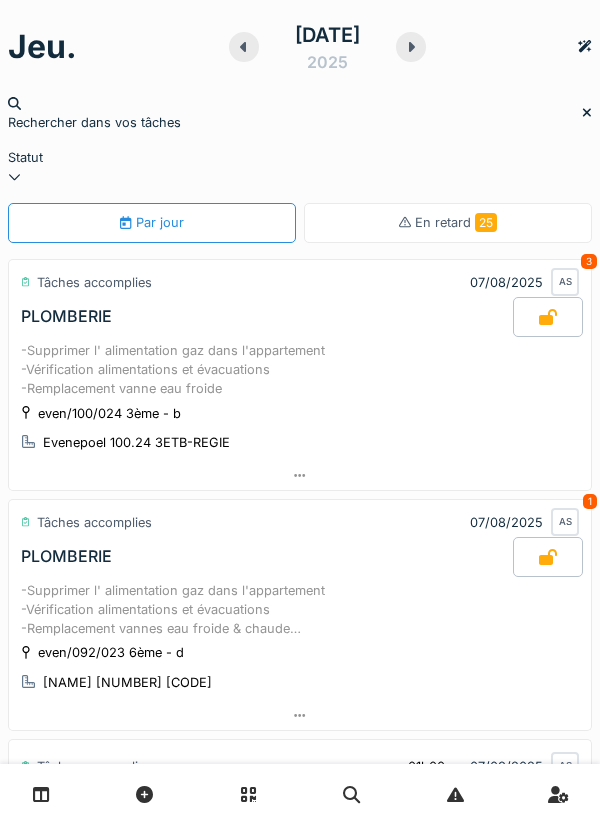 click at bounding box center (411, 47) 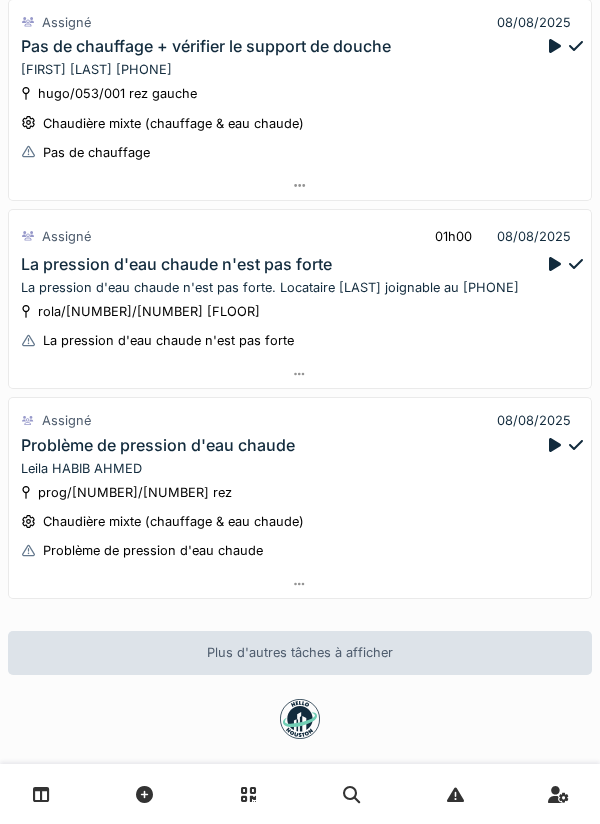 scroll, scrollTop: 258, scrollLeft: 0, axis: vertical 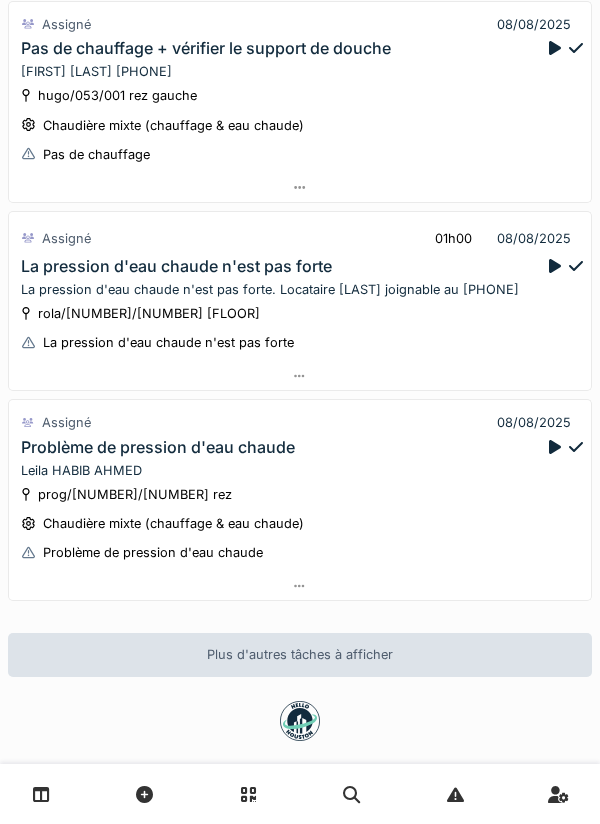 click at bounding box center [555, 266] 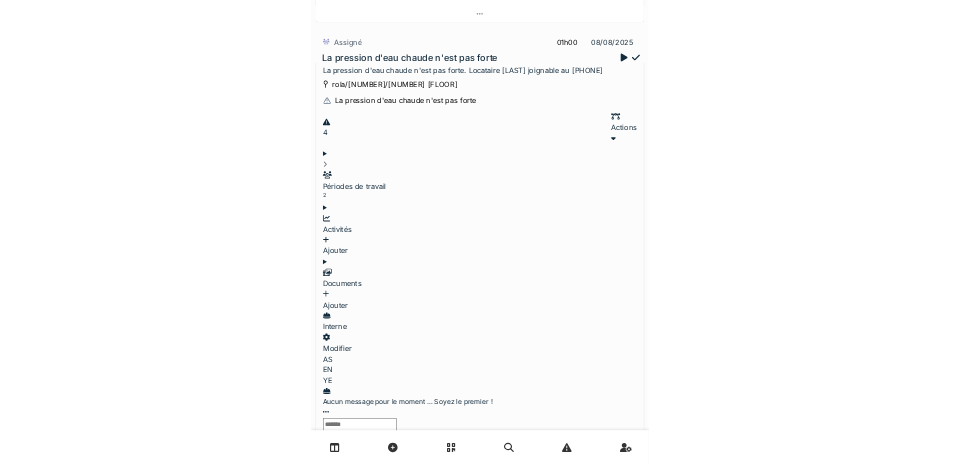 scroll, scrollTop: 426, scrollLeft: 0, axis: vertical 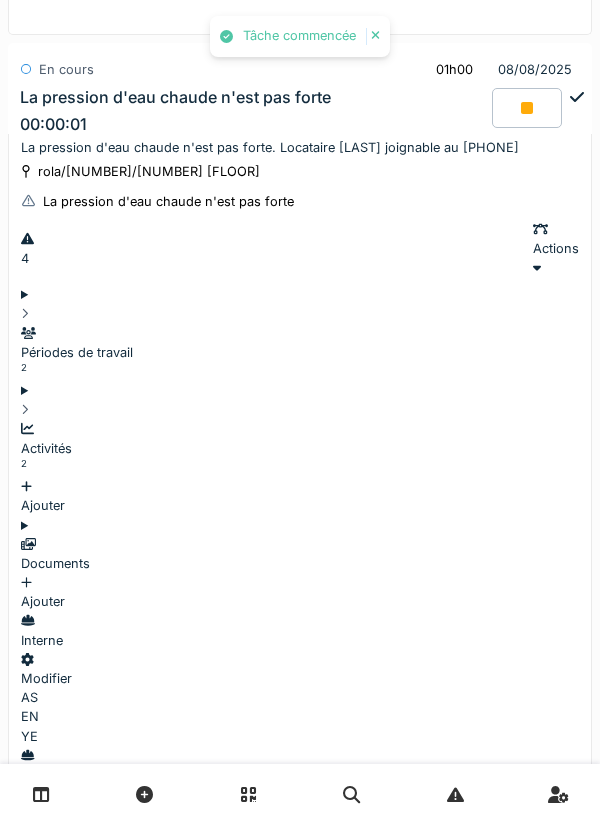 click on "Ajouter" at bounding box center (300, 496) 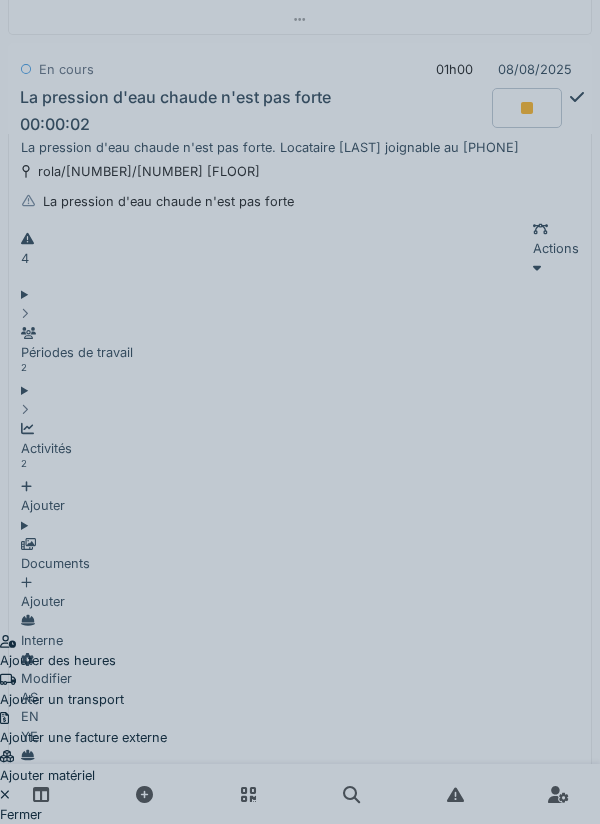 click on "Ajouter un transport" at bounding box center (83, 690) 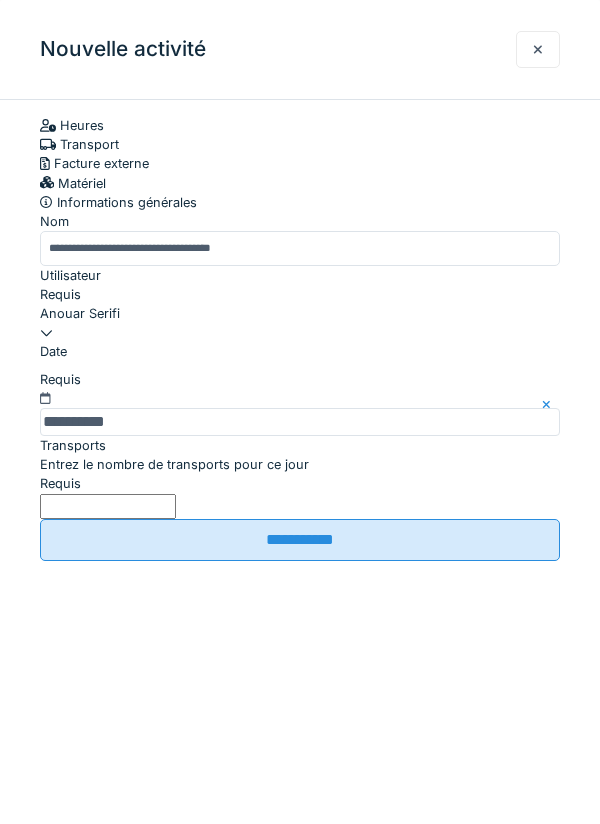 click on "**********" at bounding box center (300, 540) 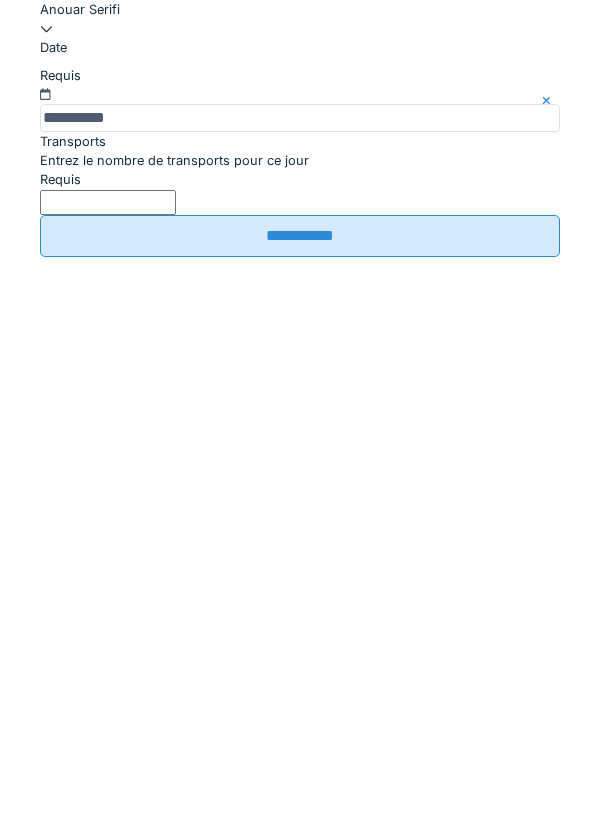 type on "*" 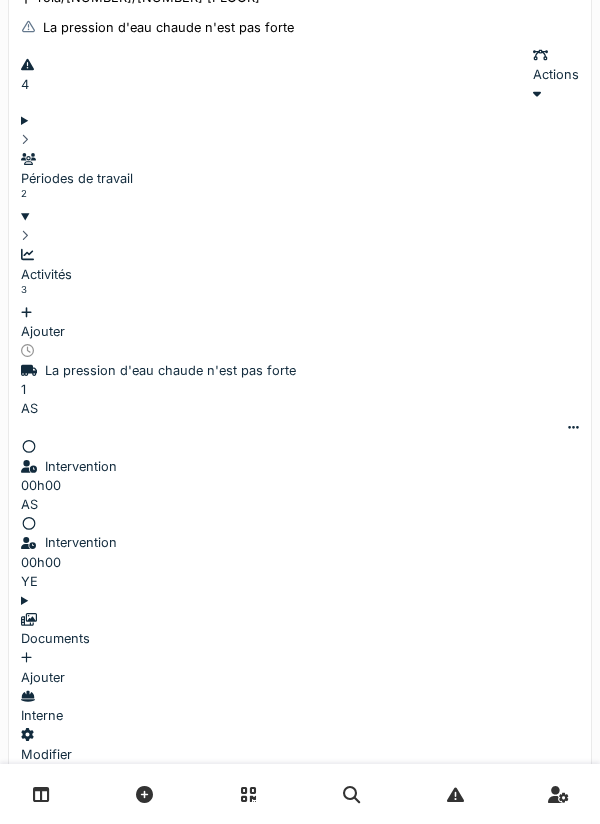 scroll, scrollTop: 597, scrollLeft: 0, axis: vertical 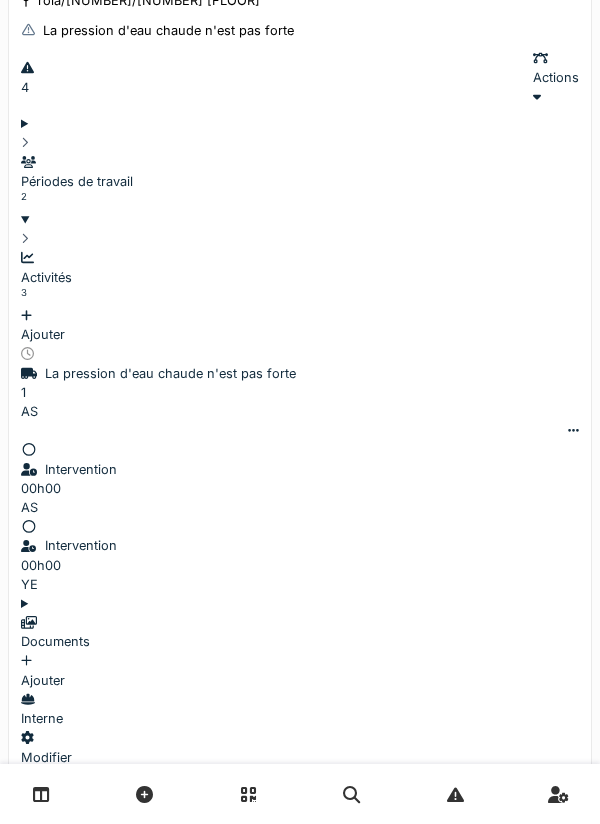 click on "Ajouter" at bounding box center (300, 671) 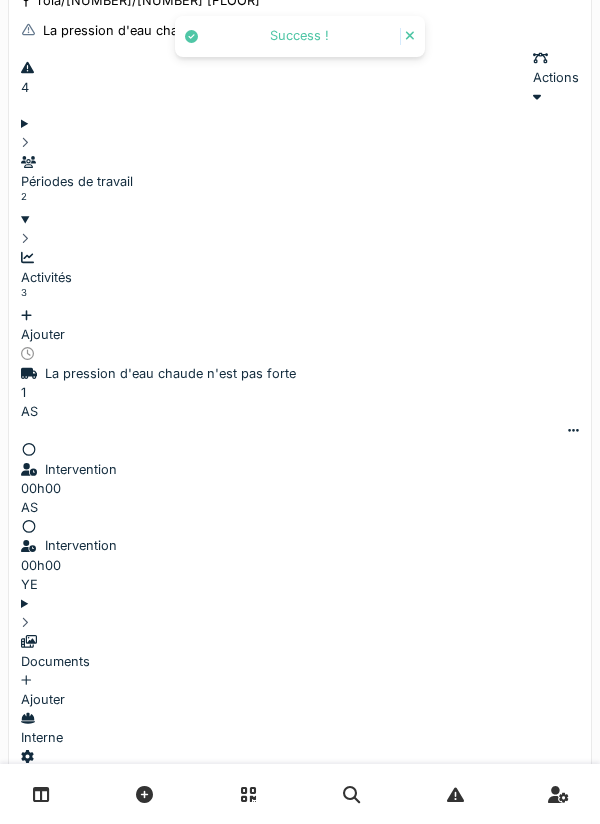 click on "Ajouter" at bounding box center (300, 690) 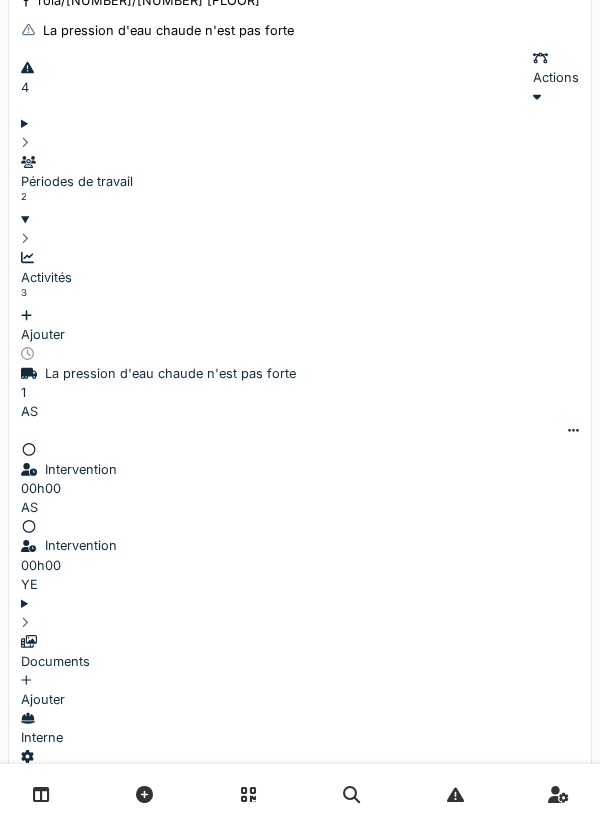 click on "Ajouter" at bounding box center [300, 690] 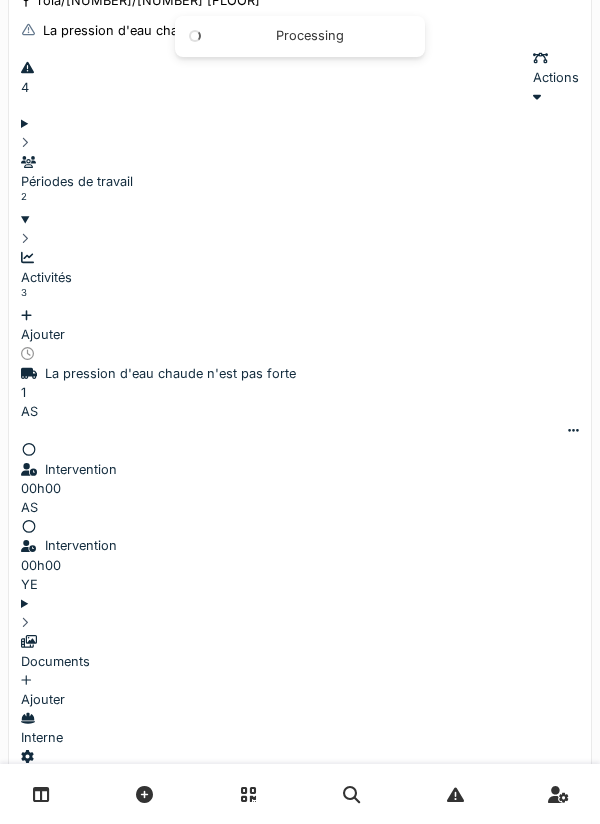 click on "Documents" at bounding box center [300, 651] 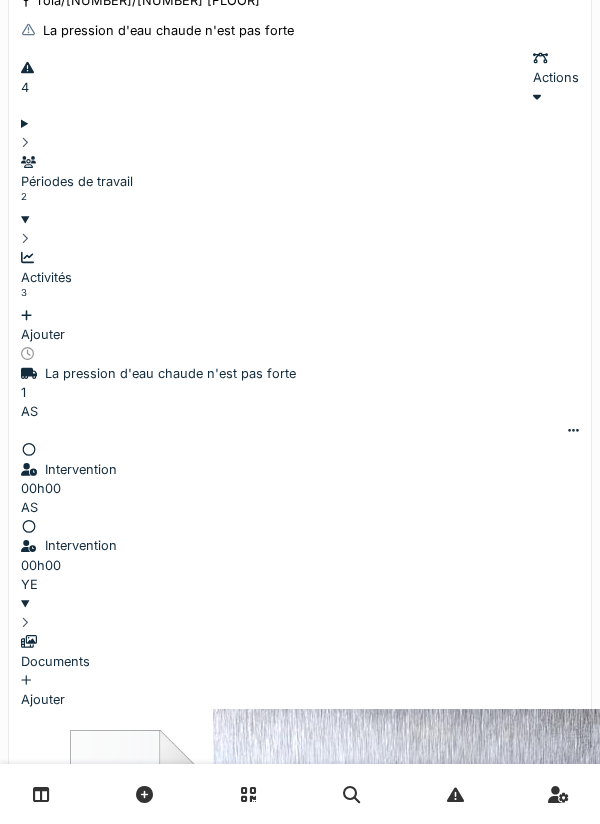 click at bounding box center (527, -63) 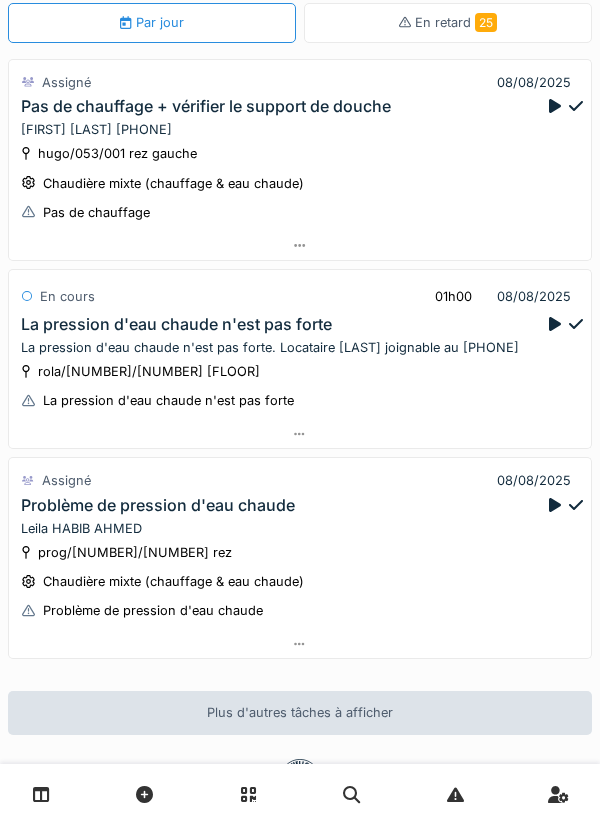 scroll, scrollTop: 217, scrollLeft: 0, axis: vertical 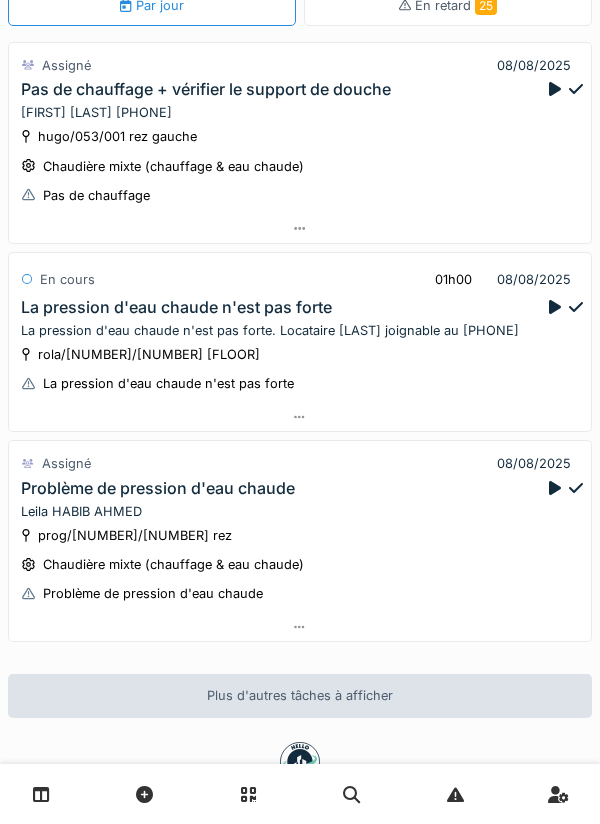click on "[CODE] [NUMBER] [FLOOR] La pression d'eau chaude n'est pas forte" at bounding box center [300, 369] 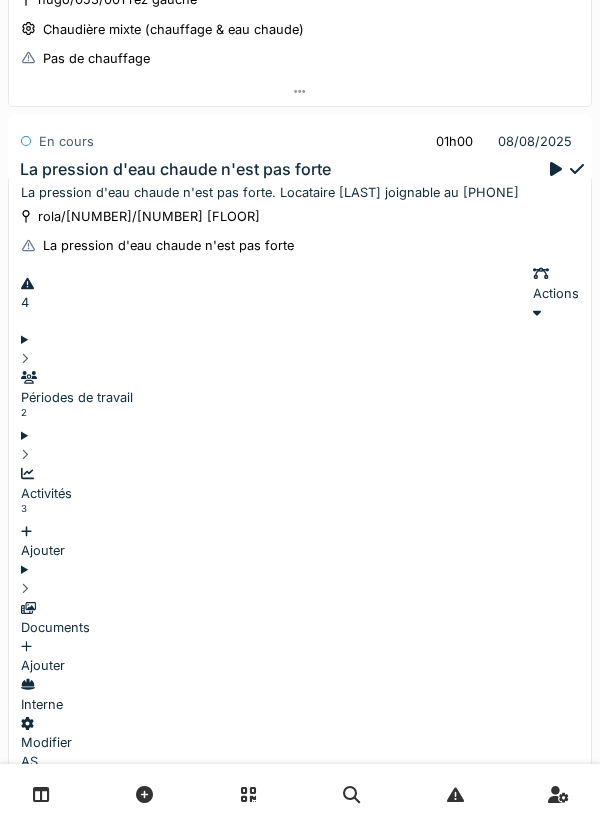 scroll, scrollTop: 426, scrollLeft: 0, axis: vertical 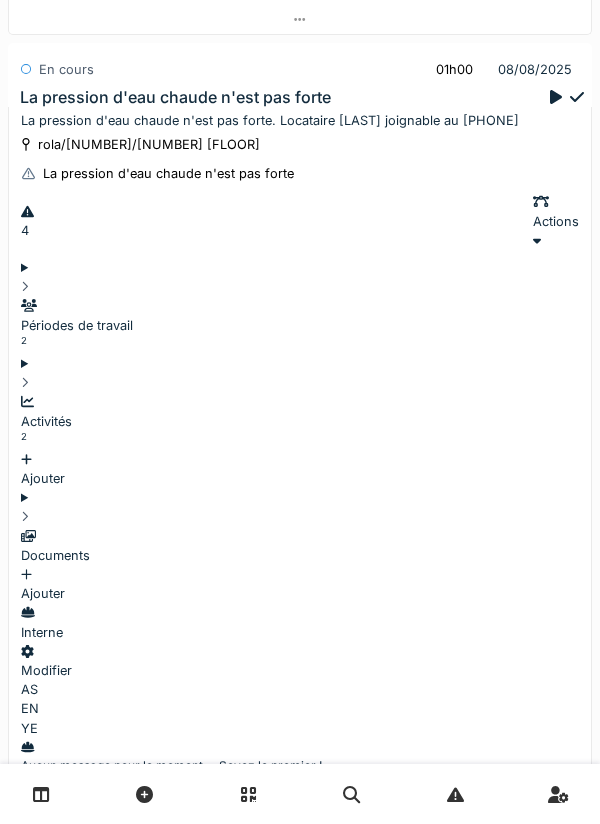 click on "Activités 2" at bounding box center [300, 421] 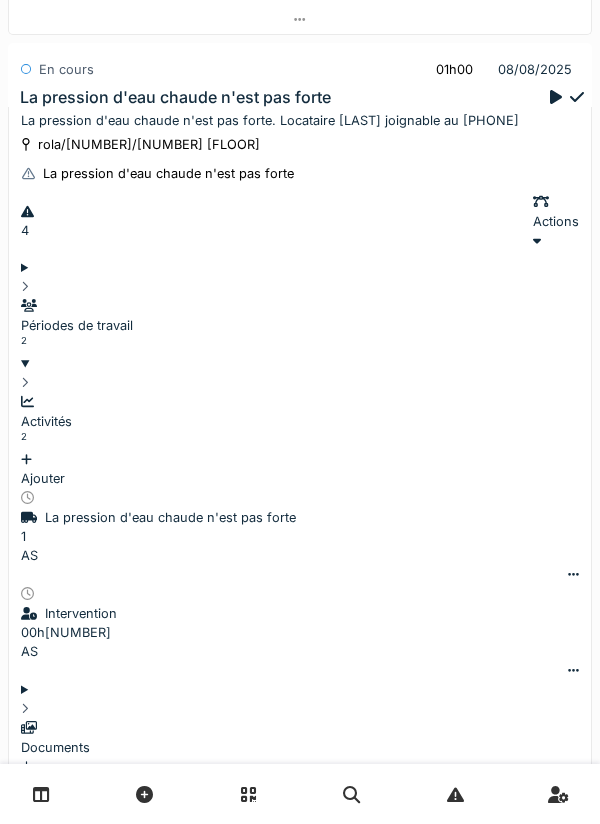 click on "Activités 2" at bounding box center [300, 421] 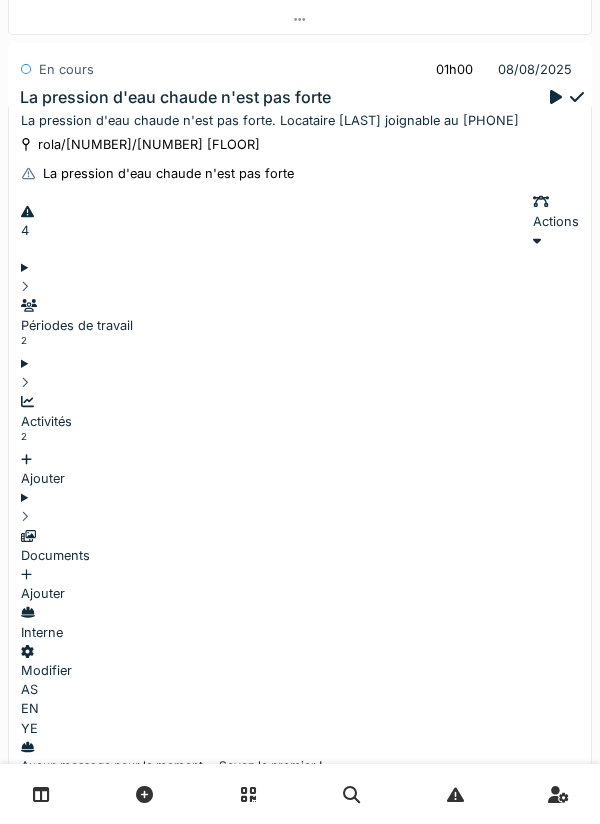 click on "La pression d'eau chaude n'est pas forte. Locataire [LAST] joignable au [PHONE]" at bounding box center [300, 120] 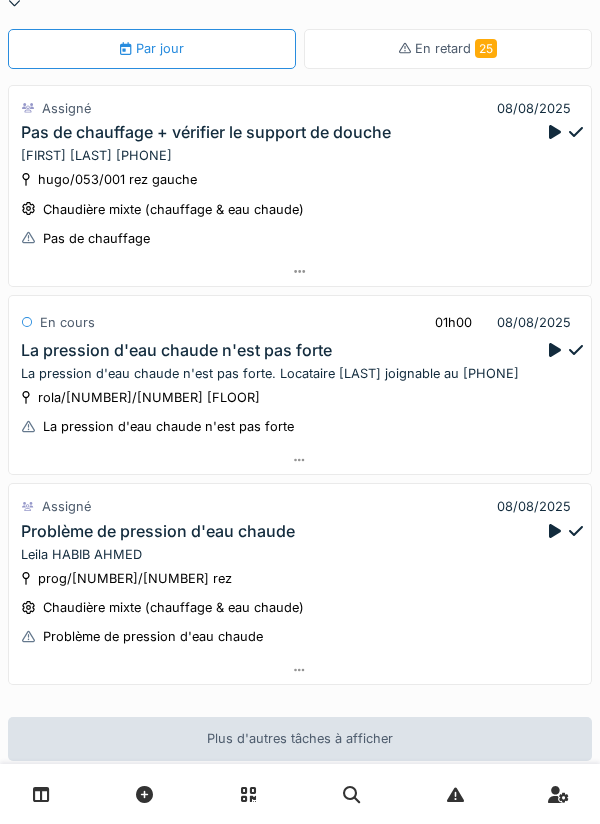 scroll, scrollTop: 166, scrollLeft: 0, axis: vertical 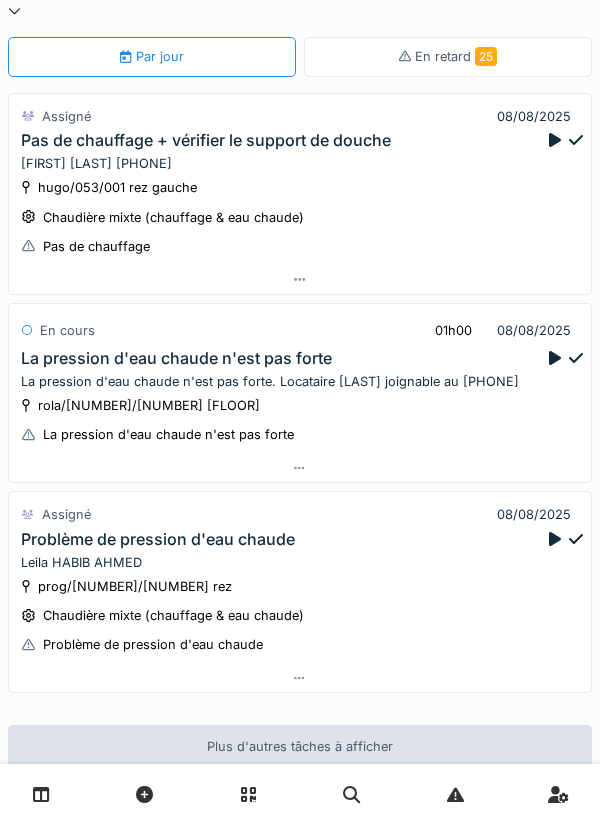 click at bounding box center [555, 140] 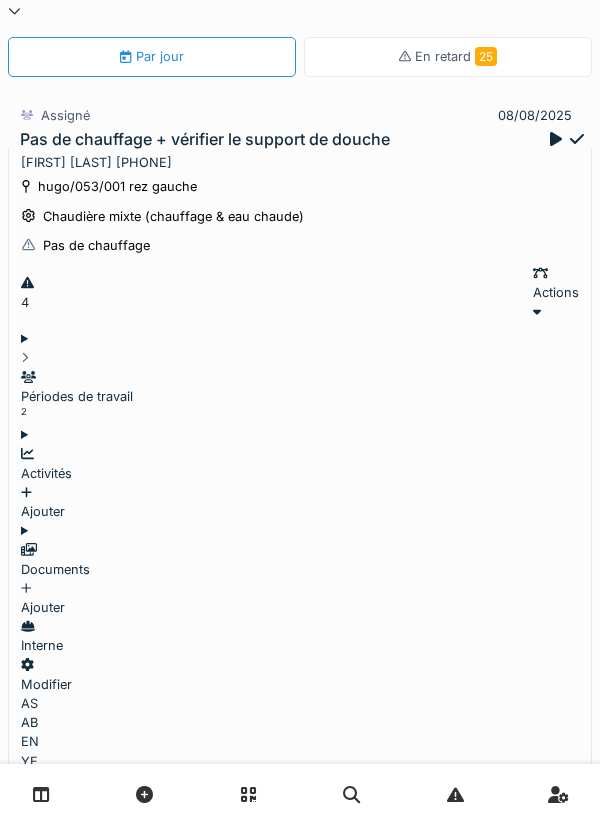 scroll, scrollTop: 195, scrollLeft: 0, axis: vertical 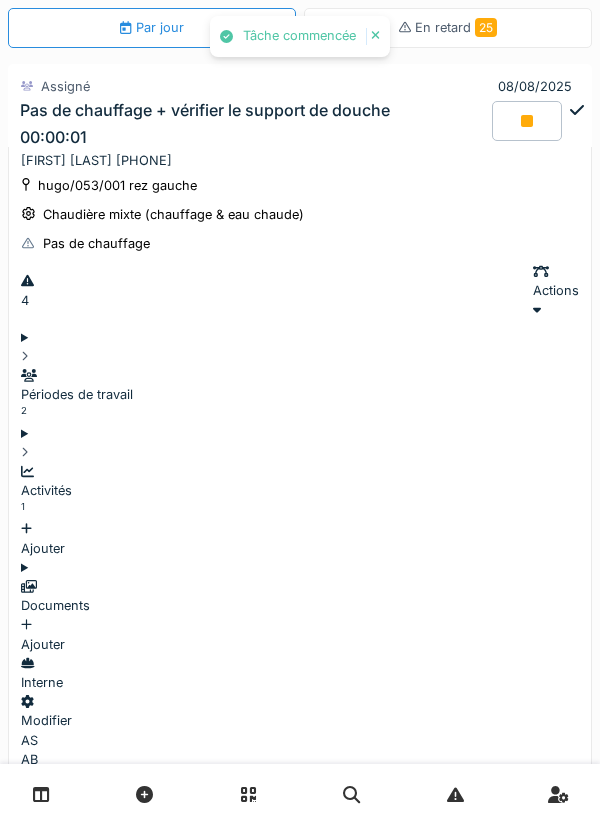 click on "Ajouter" at bounding box center [300, 539] 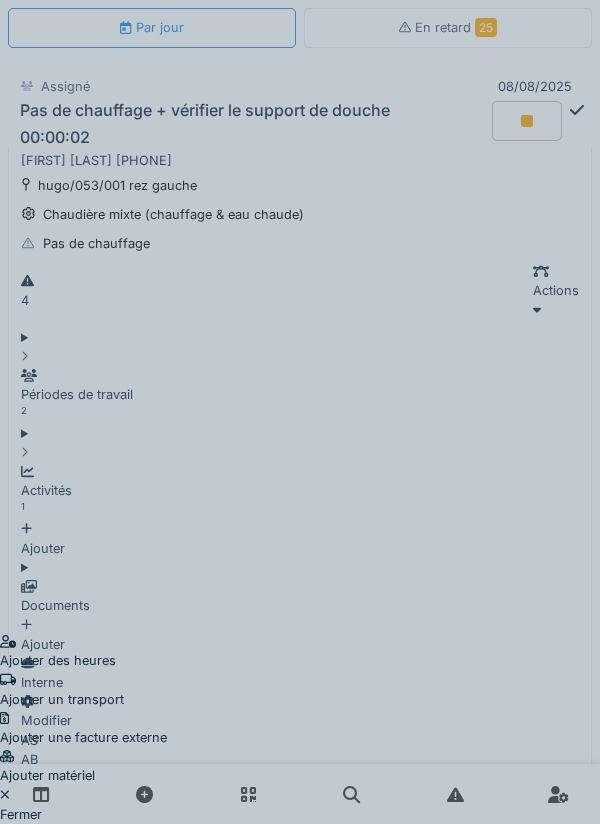 click on "Ajouter un transport" at bounding box center (83, 690) 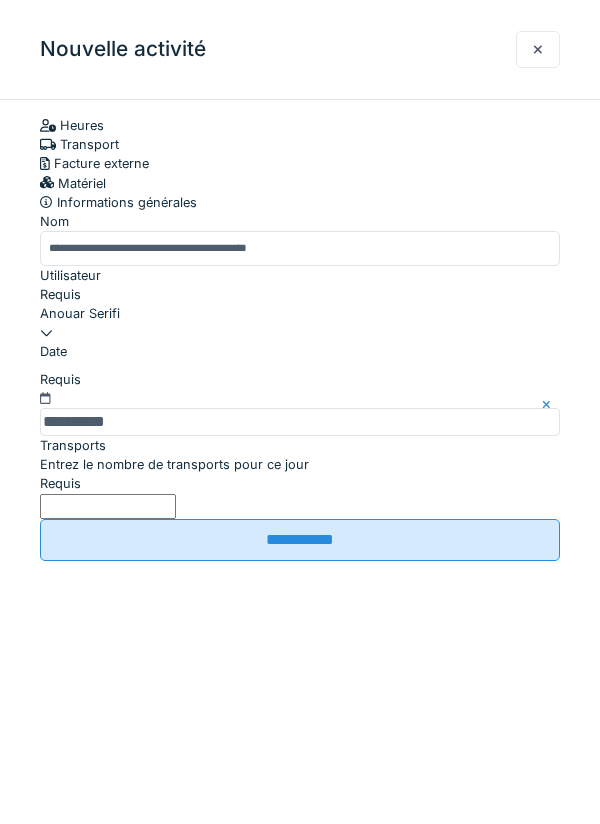 click on "Entrez le nombre de transports pour ce jour" at bounding box center [174, 464] 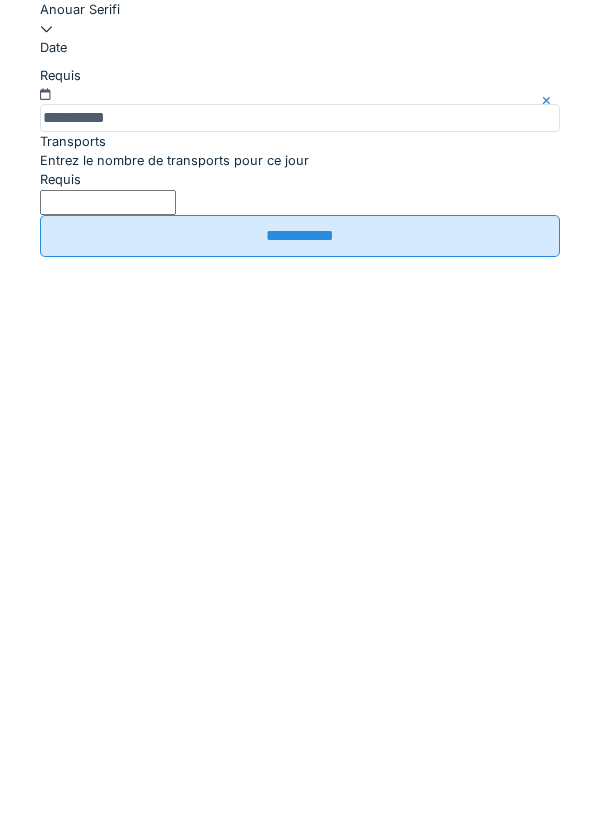 type on "*" 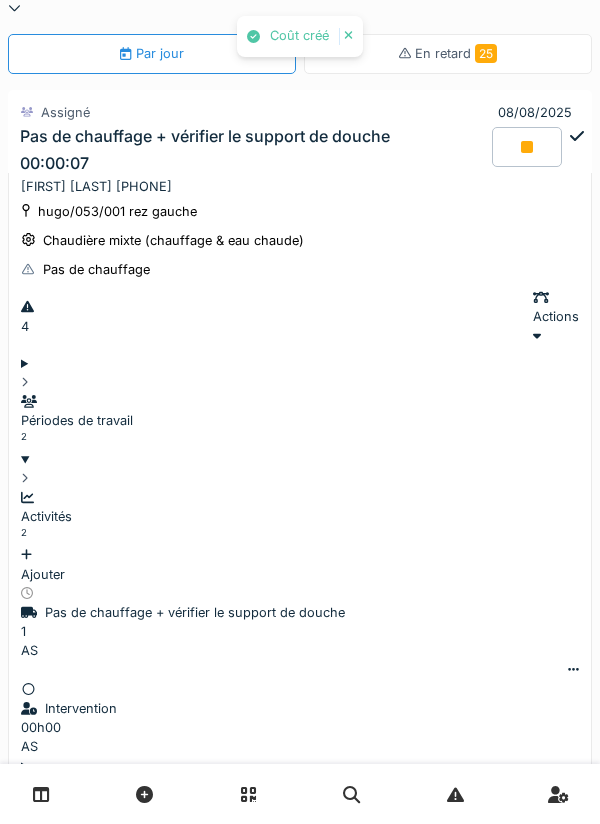 scroll, scrollTop: 164, scrollLeft: 0, axis: vertical 